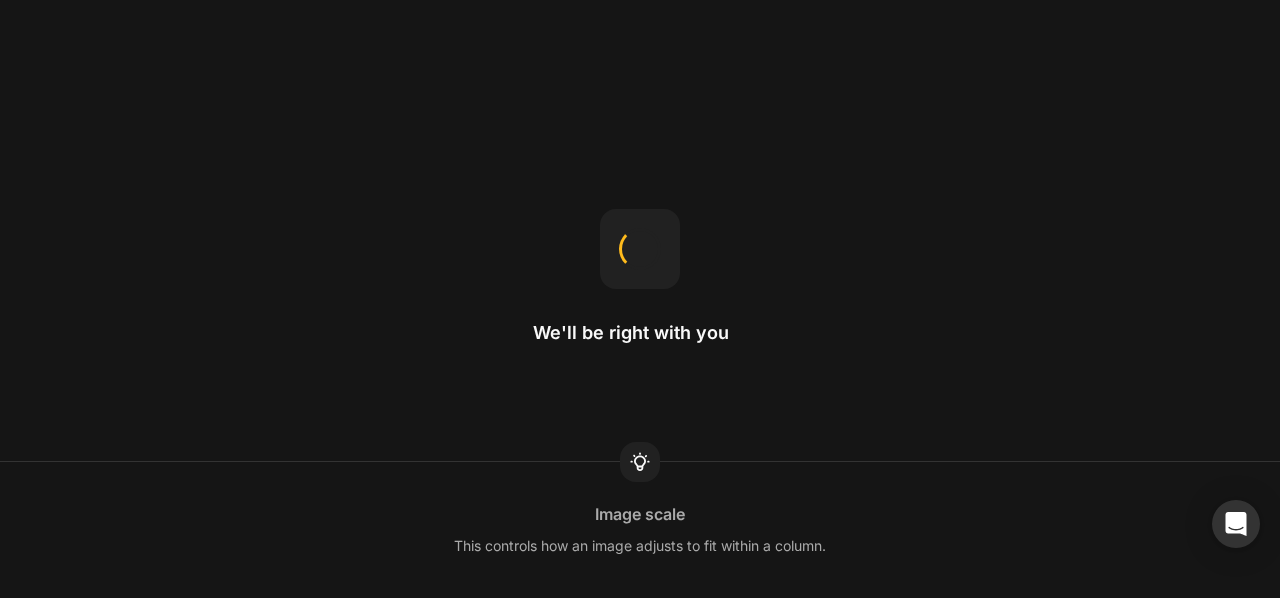 scroll, scrollTop: 0, scrollLeft: 0, axis: both 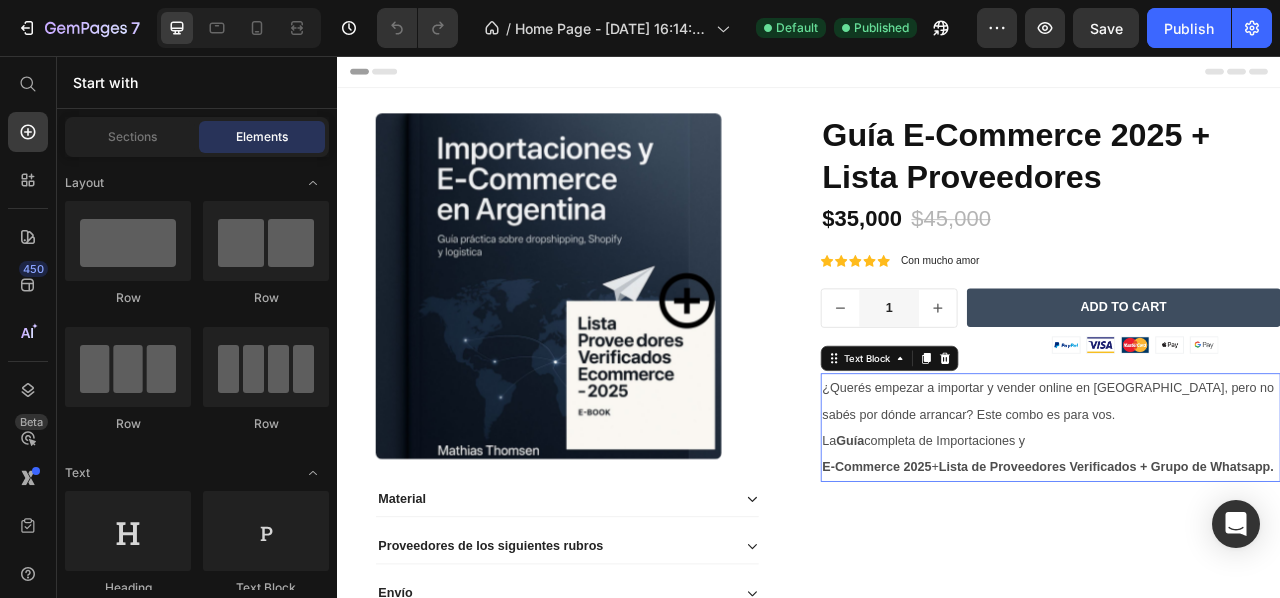 click on "La  Guía  completa de Importaciones y" at bounding box center [1083, 545] 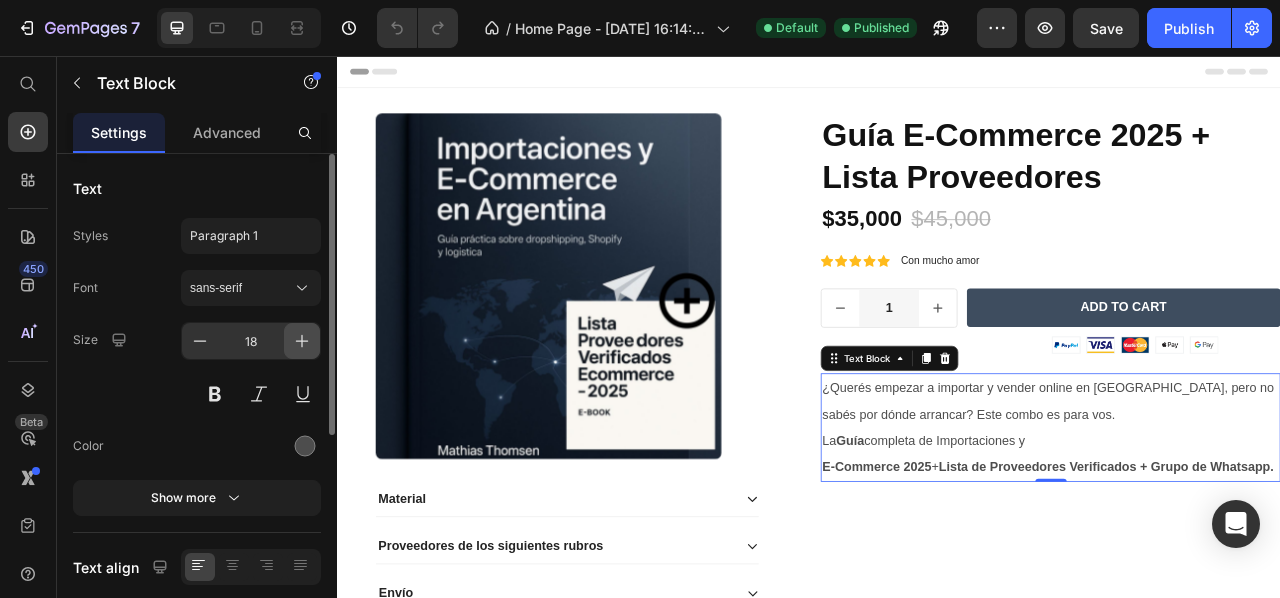click 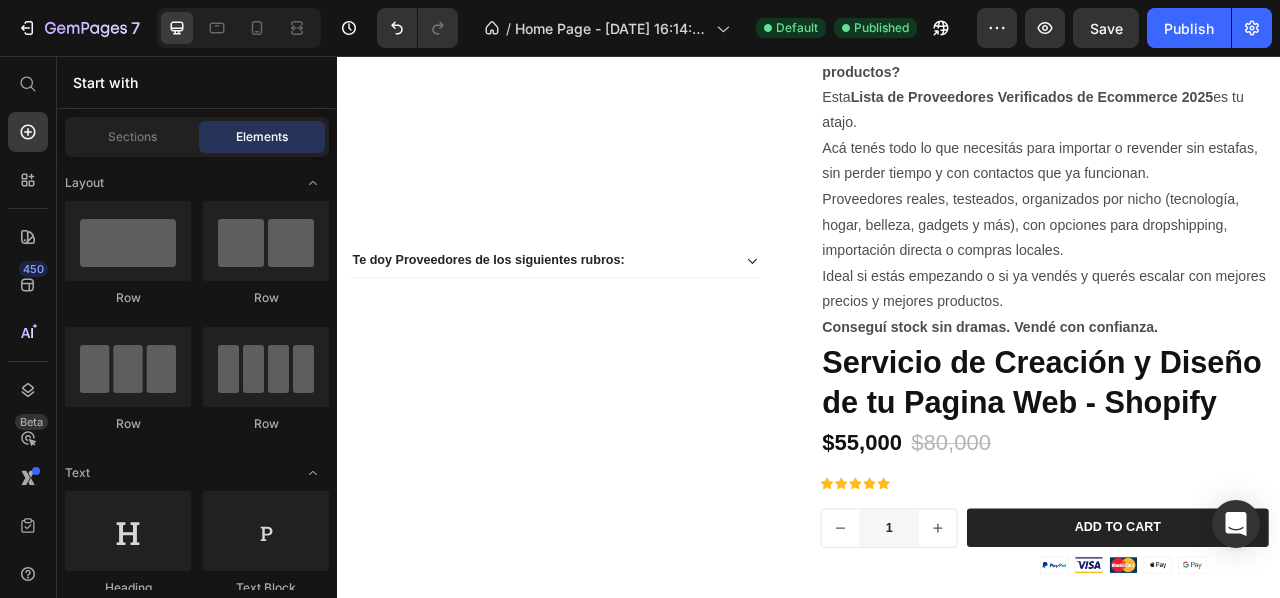 scroll, scrollTop: 1959, scrollLeft: 0, axis: vertical 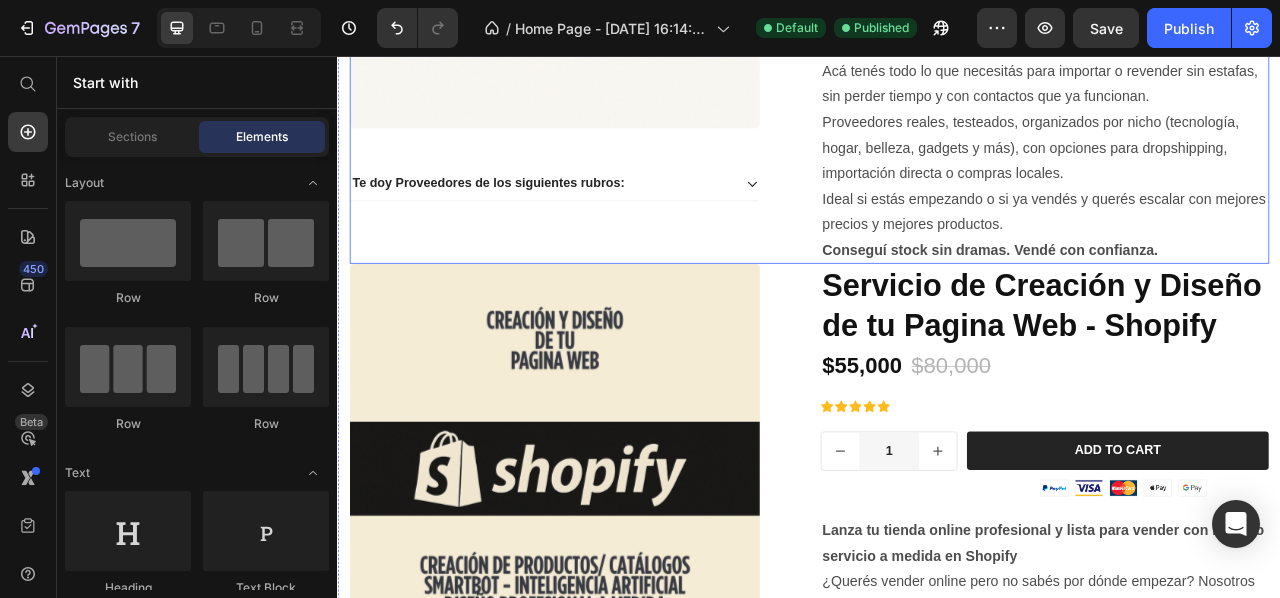 click on "Product Images
Te doy Proveedores de los siguientes rubros: Accordion" at bounding box center (637, -26) 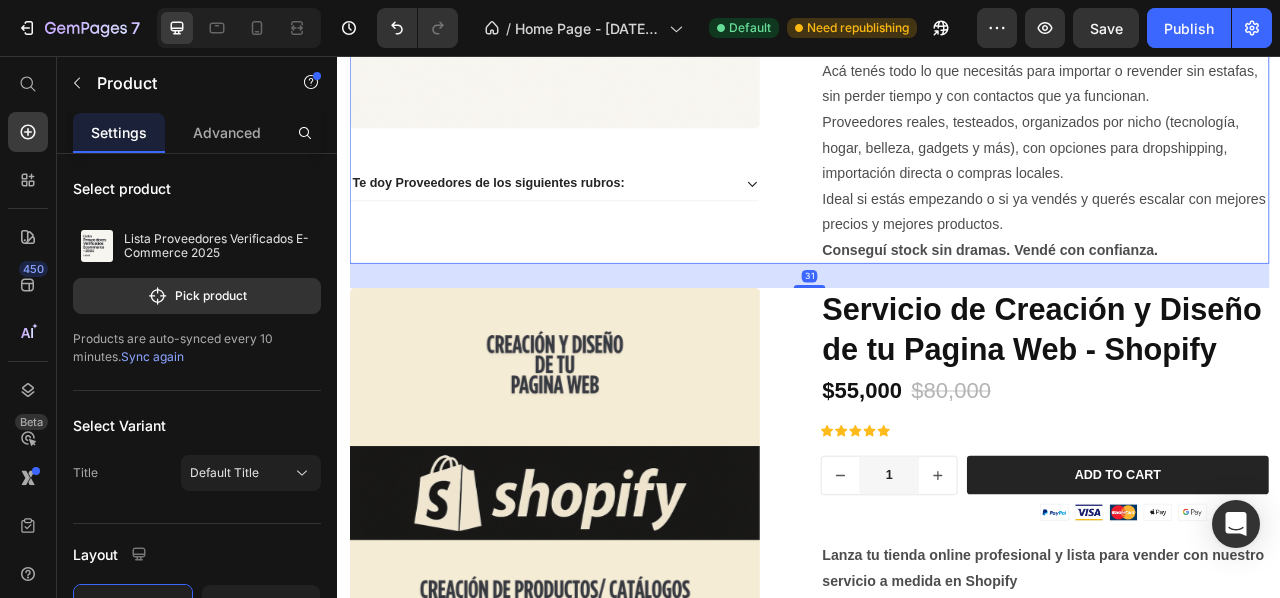 drag, startPoint x: 938, startPoint y: 315, endPoint x: 946, endPoint y: 336, distance: 22.472204 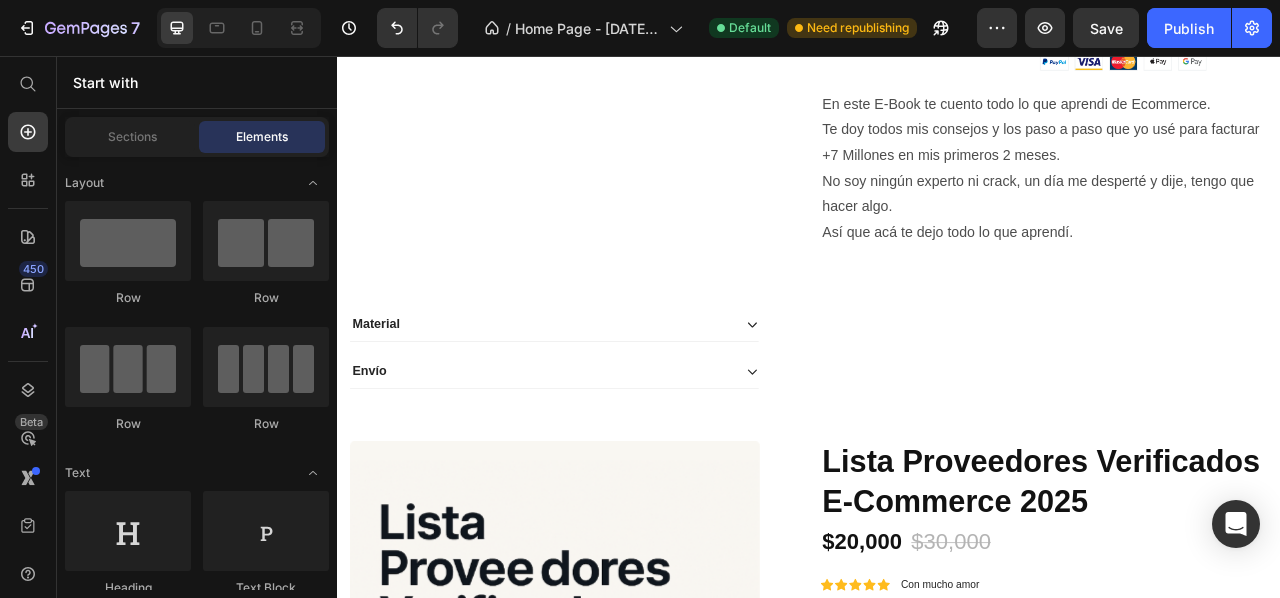 scroll, scrollTop: 1046, scrollLeft: 0, axis: vertical 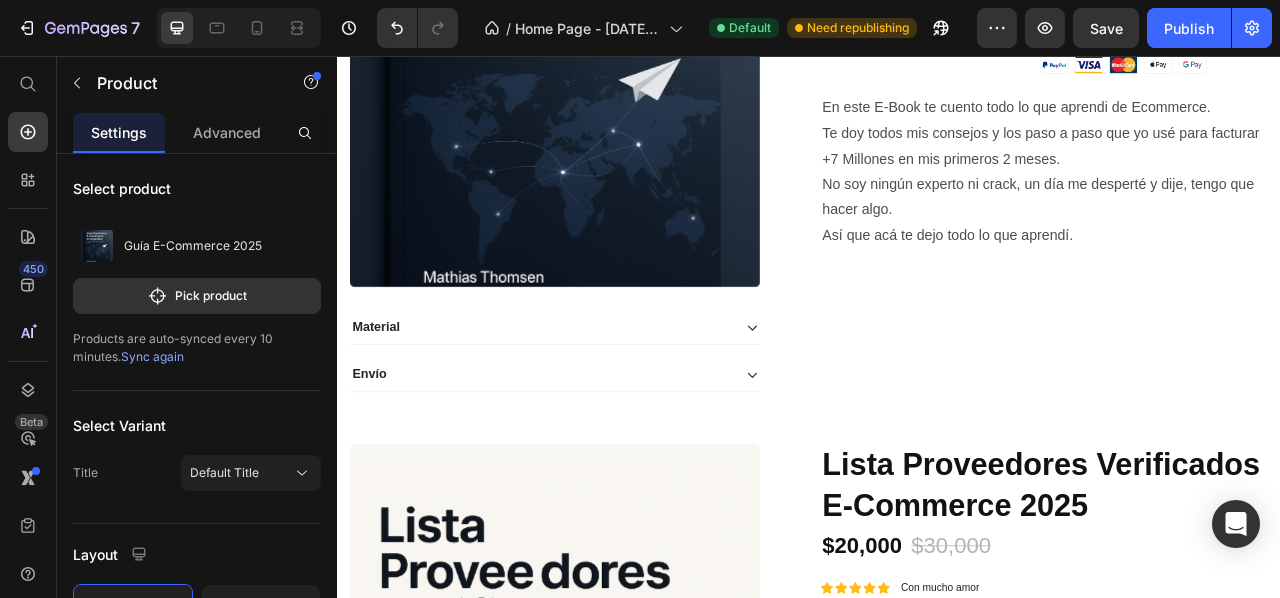 click on "Icon Icon Icon Icon Icon Icon List con mucho amor también Text Block Row Guía E-Commerce 2025 Product Title Icon Icon Icon Icon Icon Icon List Con mucho amor Text Block Row $25,000 Product Price $35,000 Product Price Row 1 Product Quantity Row Add to cart Add to Cart Row Image Row En este E-Book te cuento todo lo que aprendi de Ecommerce. Te doy todos mis consejos y los paso a paso que yo usé para facturar +7 Millones en mis primeros 2 meses.  No soy ningún experto ni crack, un día me desperté y dije, tengo que hacer algo.  Así que acá te dejo todo lo que aprendí. Text Block" at bounding box center [1237, 164] 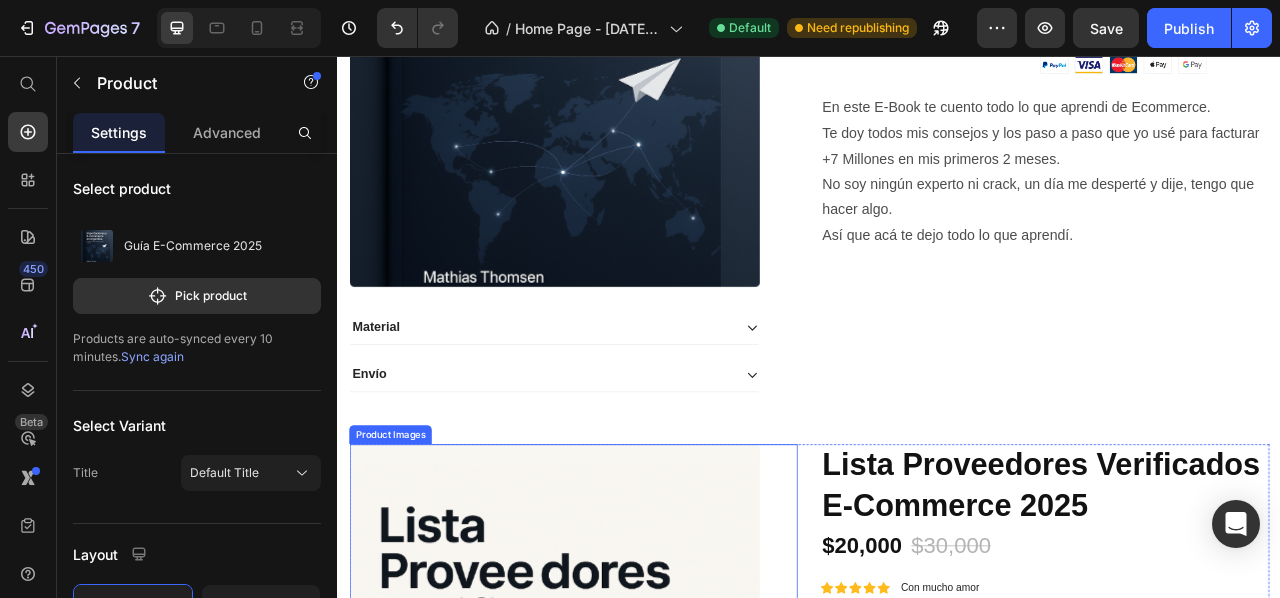 click on "Product Images" at bounding box center [637, 811] 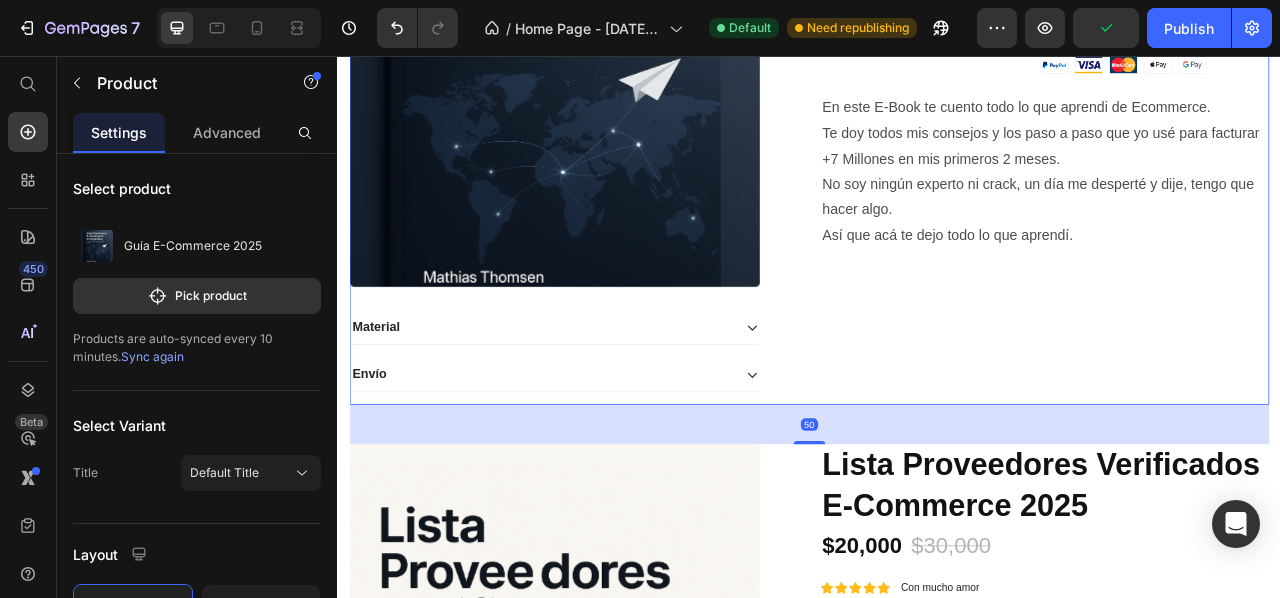 click on "Product Images
Material
Envío Accordion" at bounding box center [637, 164] 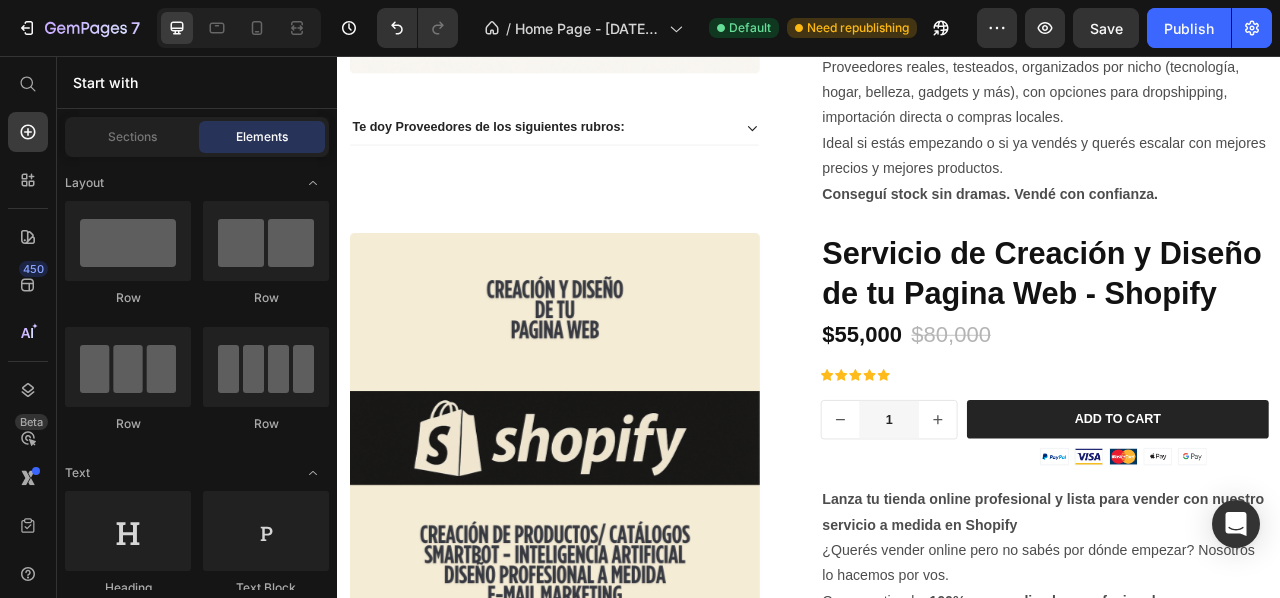 scroll, scrollTop: 2086, scrollLeft: 0, axis: vertical 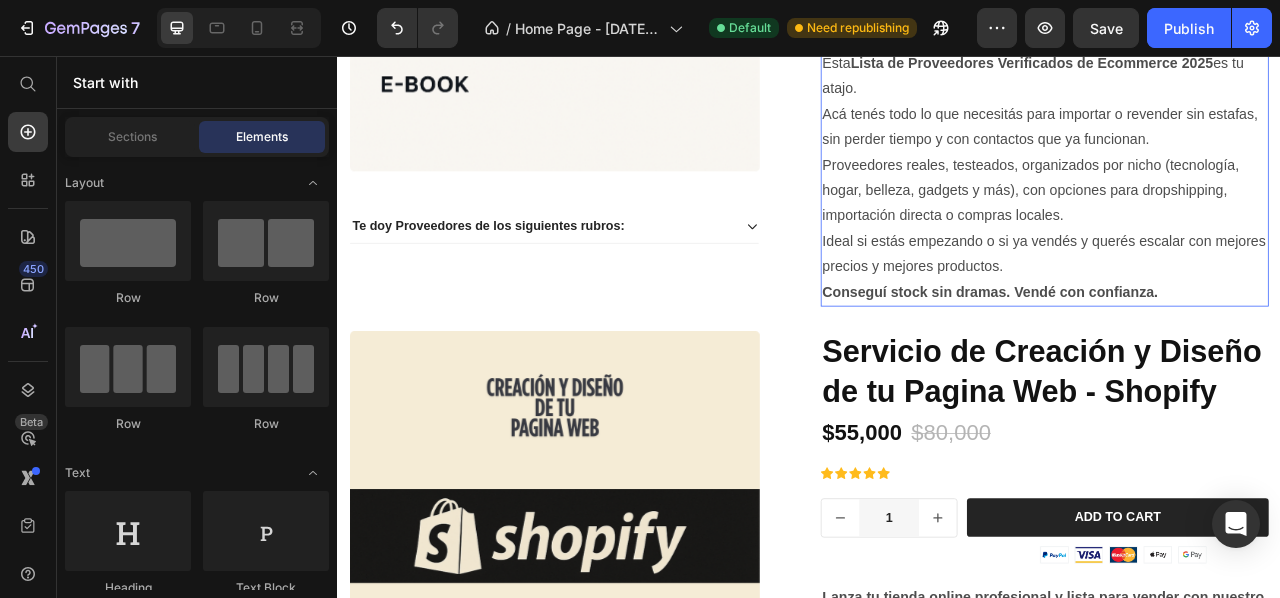 click on "Conseguí stock sin dramas. Vendé con confianza." at bounding box center [1237, 357] 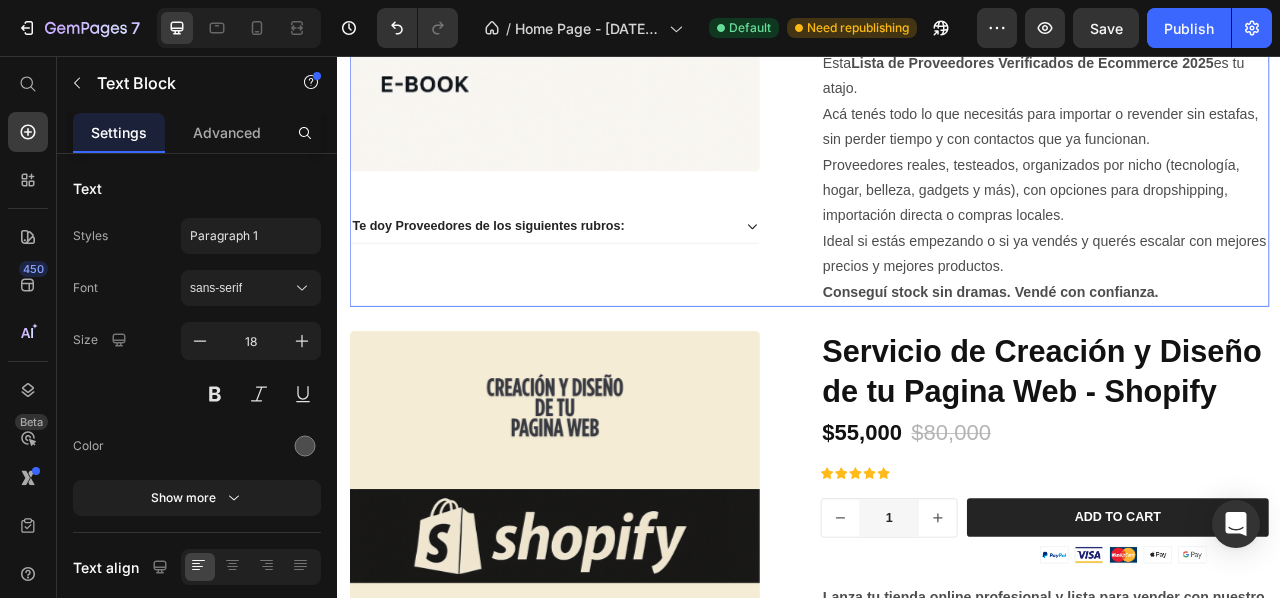 click on "Product Images
Te doy Proveedores de los siguientes rubros: Accordion" at bounding box center (637, 28) 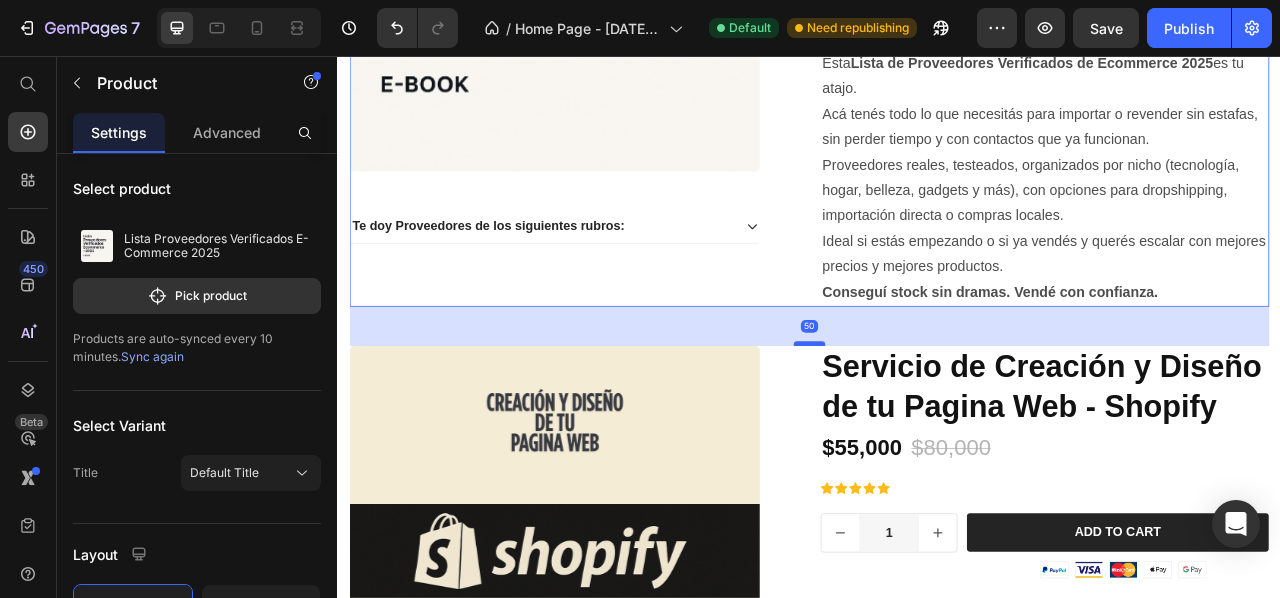 drag, startPoint x: 925, startPoint y: 394, endPoint x: 933, endPoint y: 413, distance: 20.615528 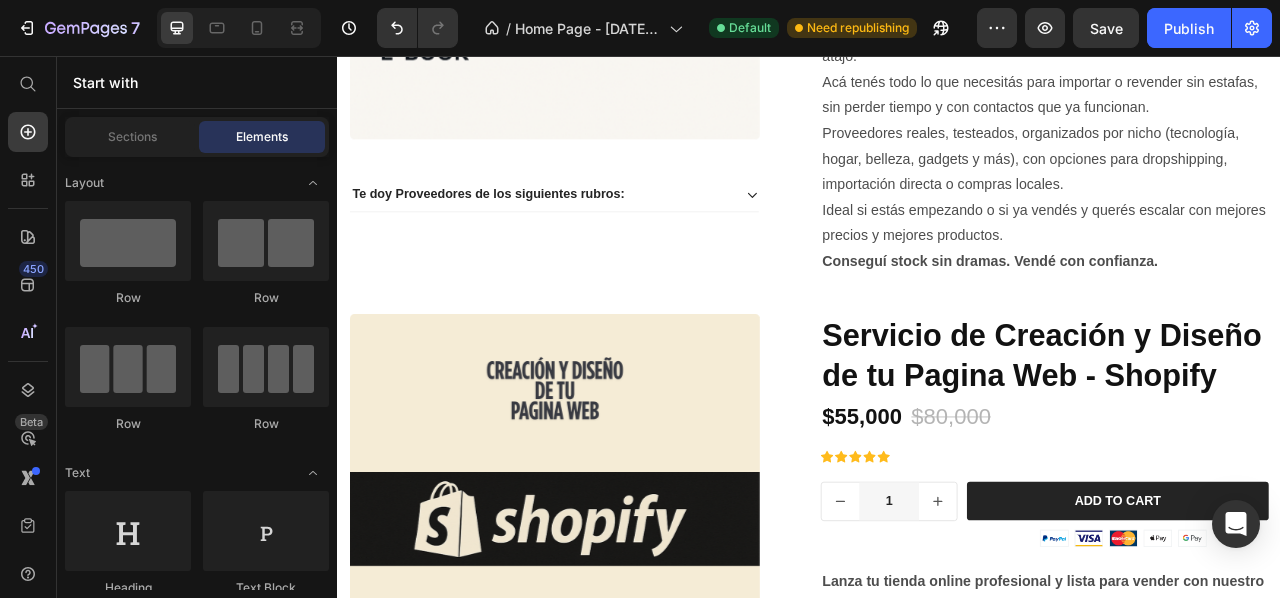 scroll, scrollTop: 1931, scrollLeft: 0, axis: vertical 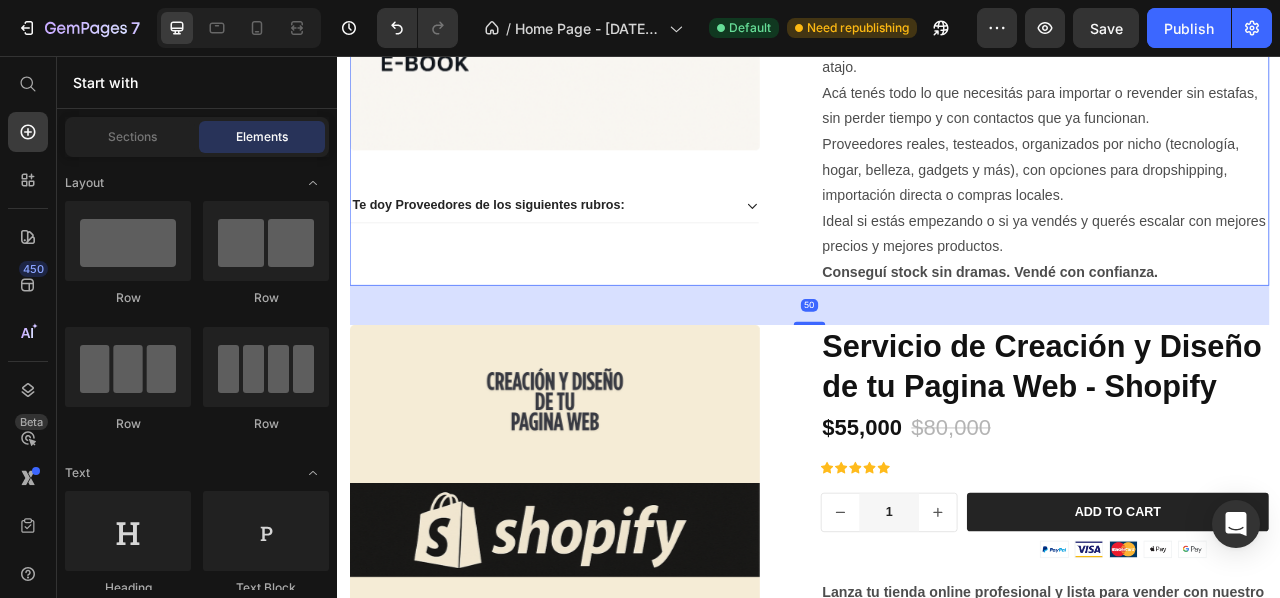 click on "Product Images
Te doy Proveedores de los siguientes rubros: Accordion" at bounding box center (637, 2) 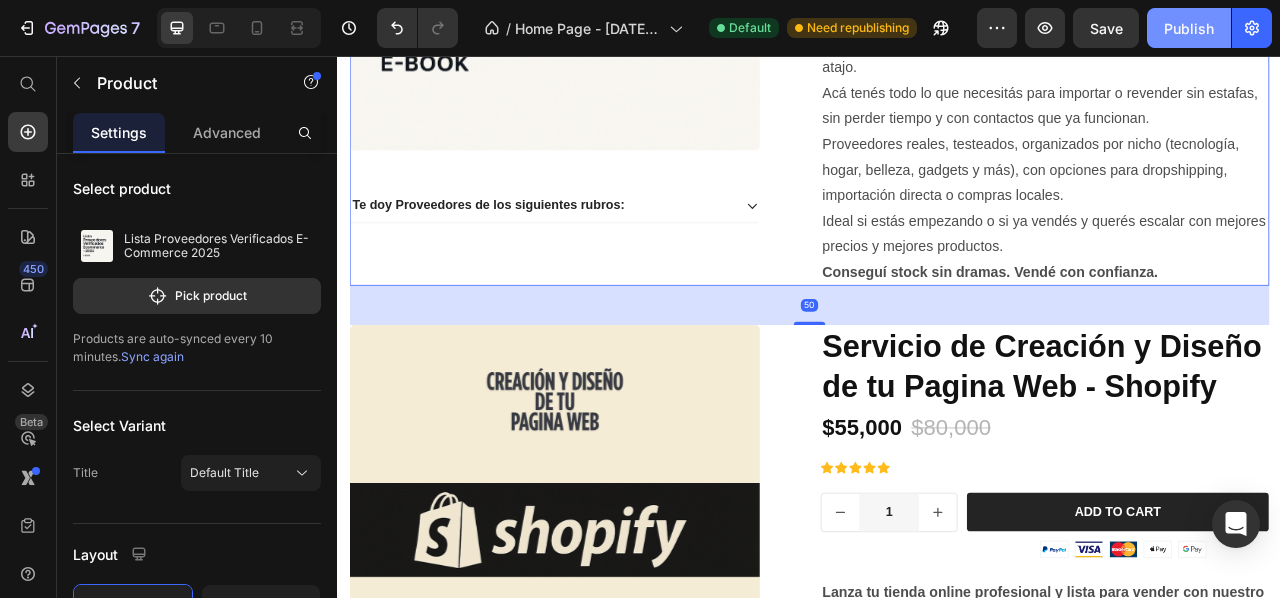 click on "Publish" at bounding box center (1189, 28) 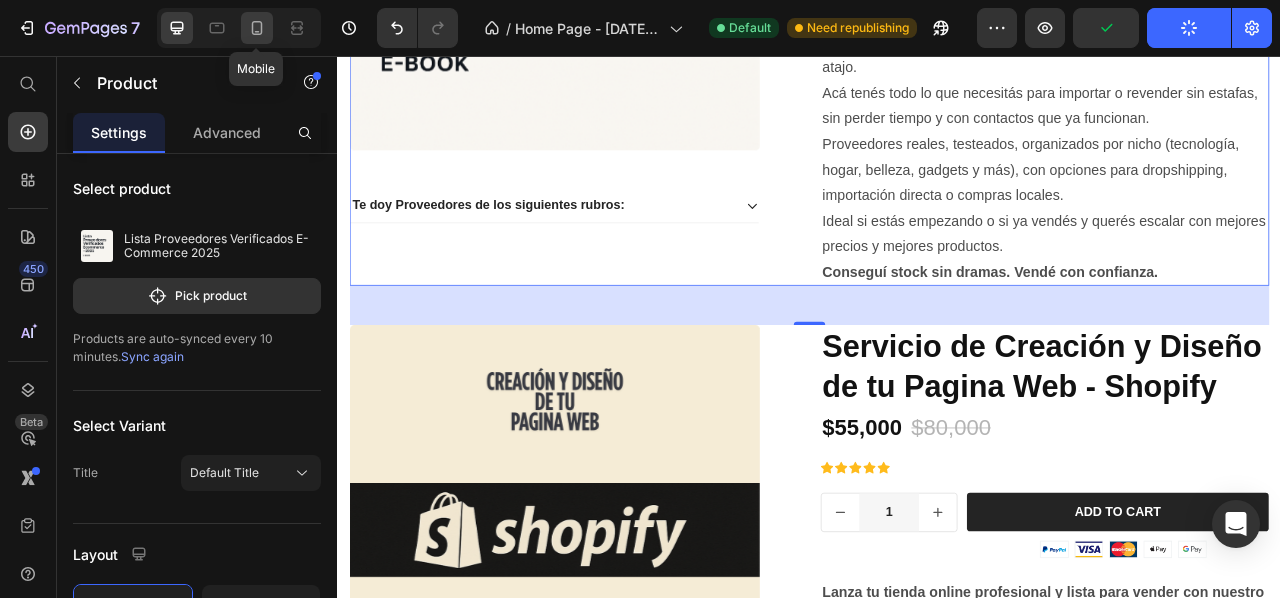 click 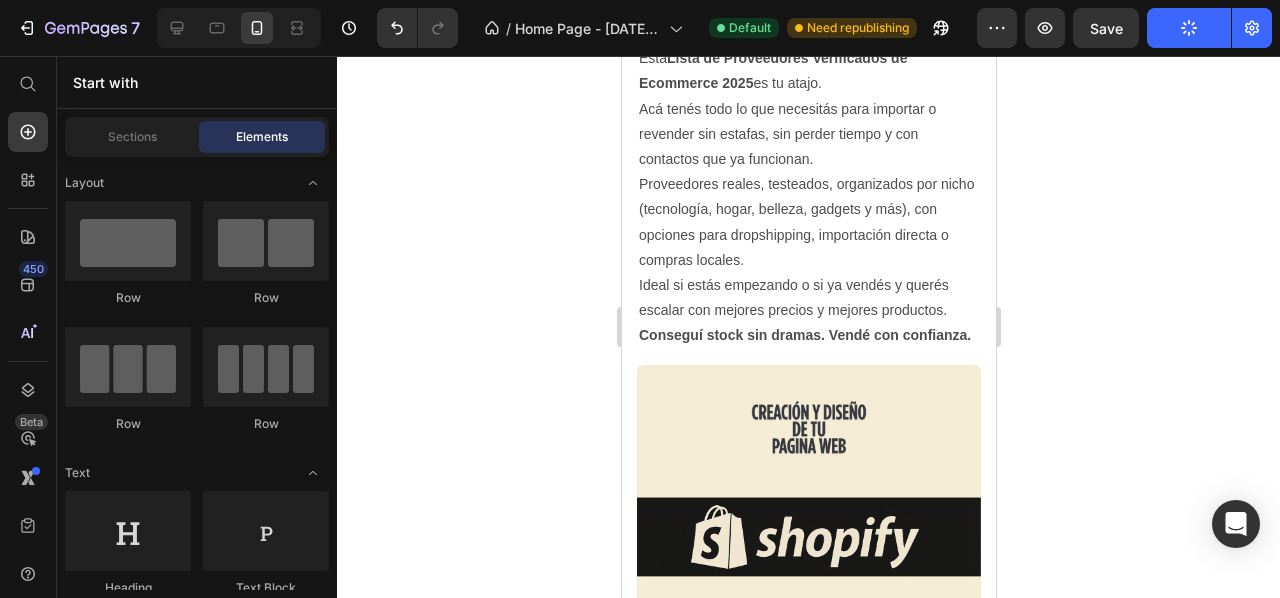 scroll, scrollTop: 2680, scrollLeft: 0, axis: vertical 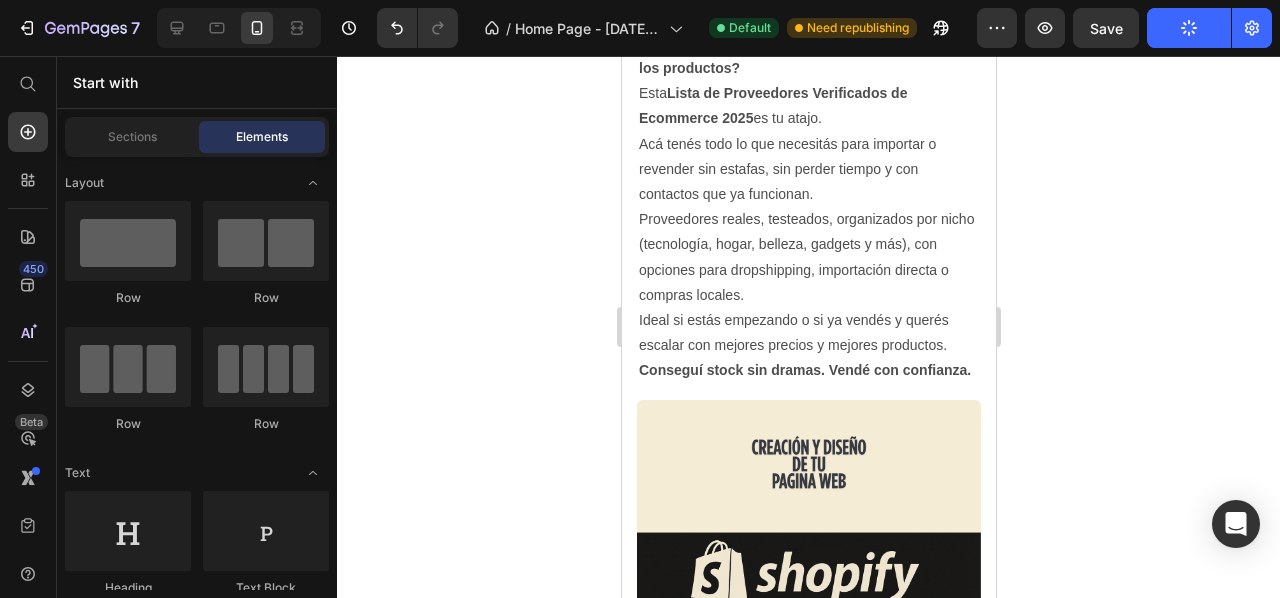 drag, startPoint x: 988, startPoint y: 315, endPoint x: 1616, endPoint y: 447, distance: 641.72266 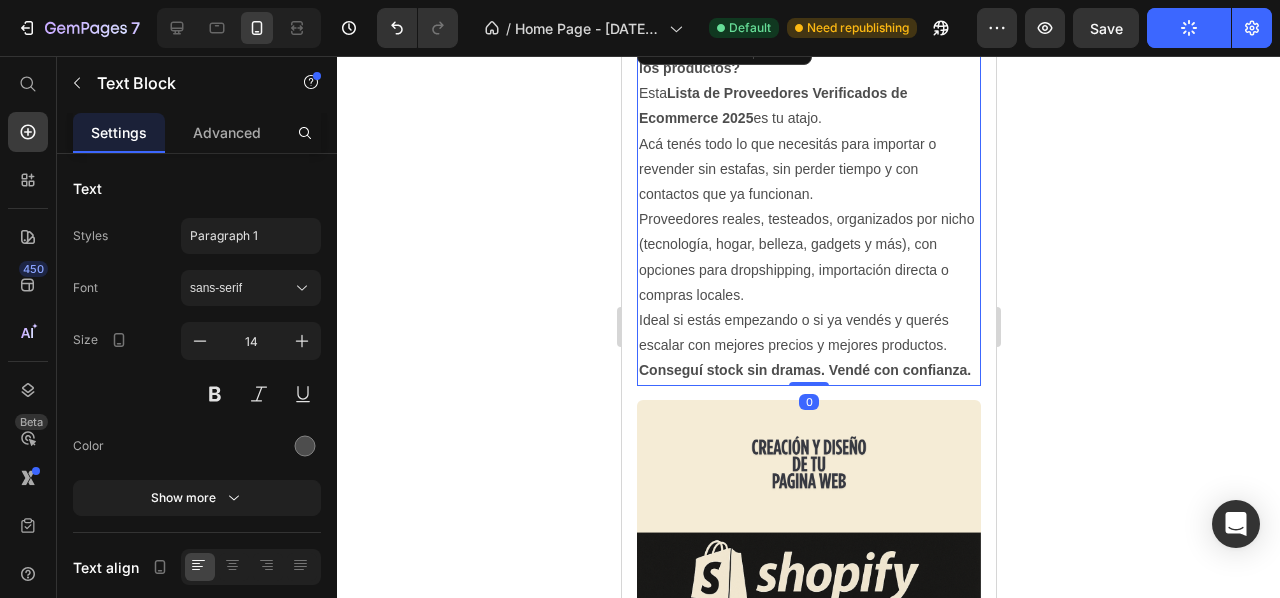 click on "Conseguí stock sin dramas. Vendé con confianza." at bounding box center [808, 370] 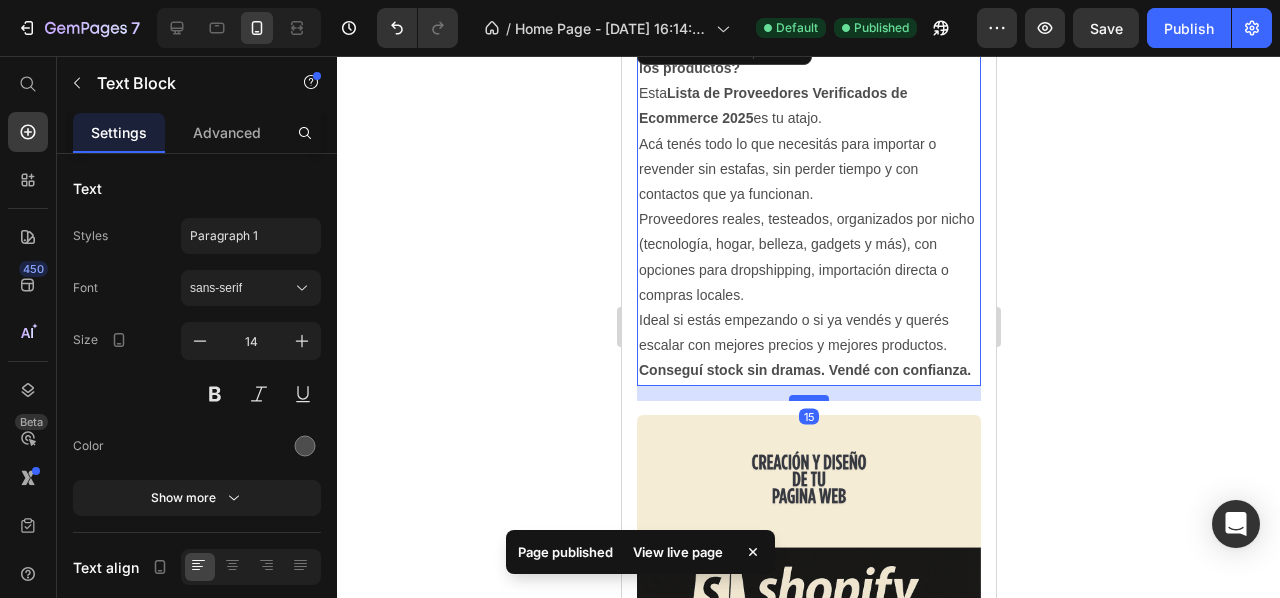 drag, startPoint x: 802, startPoint y: 374, endPoint x: 805, endPoint y: 389, distance: 15.297058 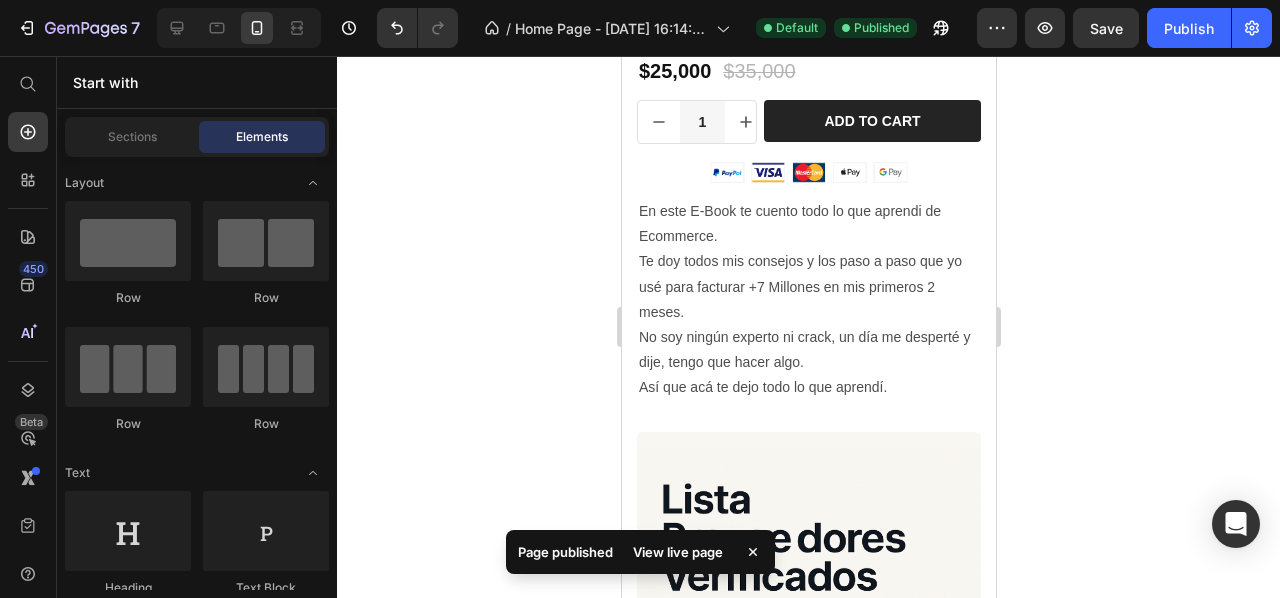scroll, scrollTop: 1686, scrollLeft: 0, axis: vertical 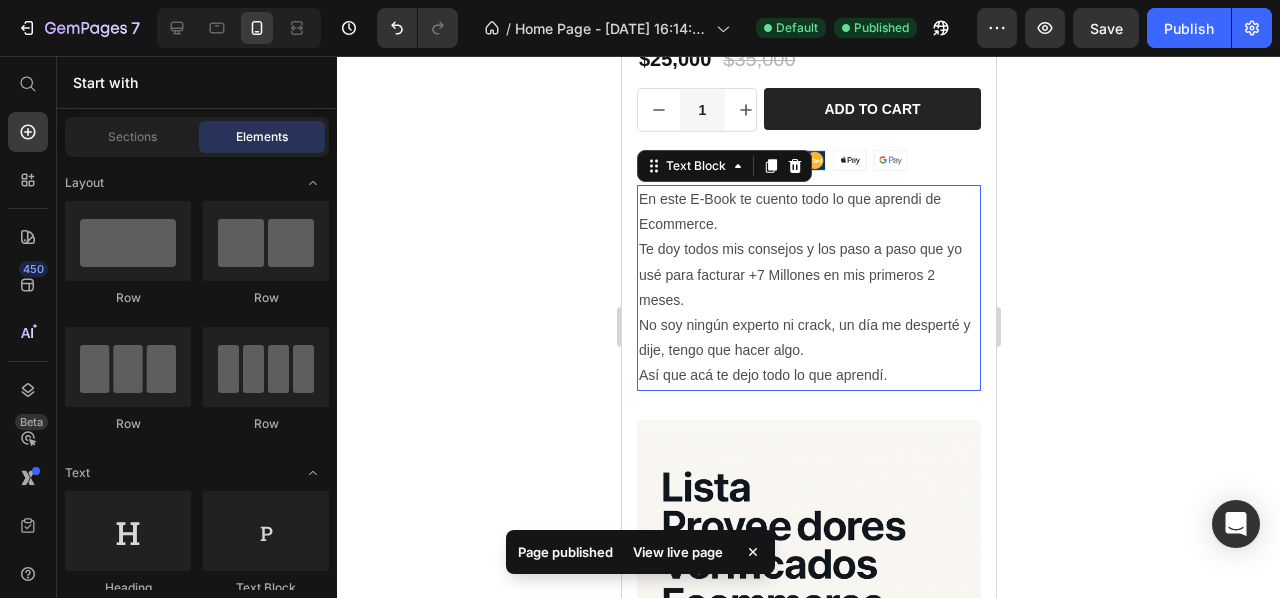 click on "Así que acá te dejo todo lo que aprendí." at bounding box center [808, 375] 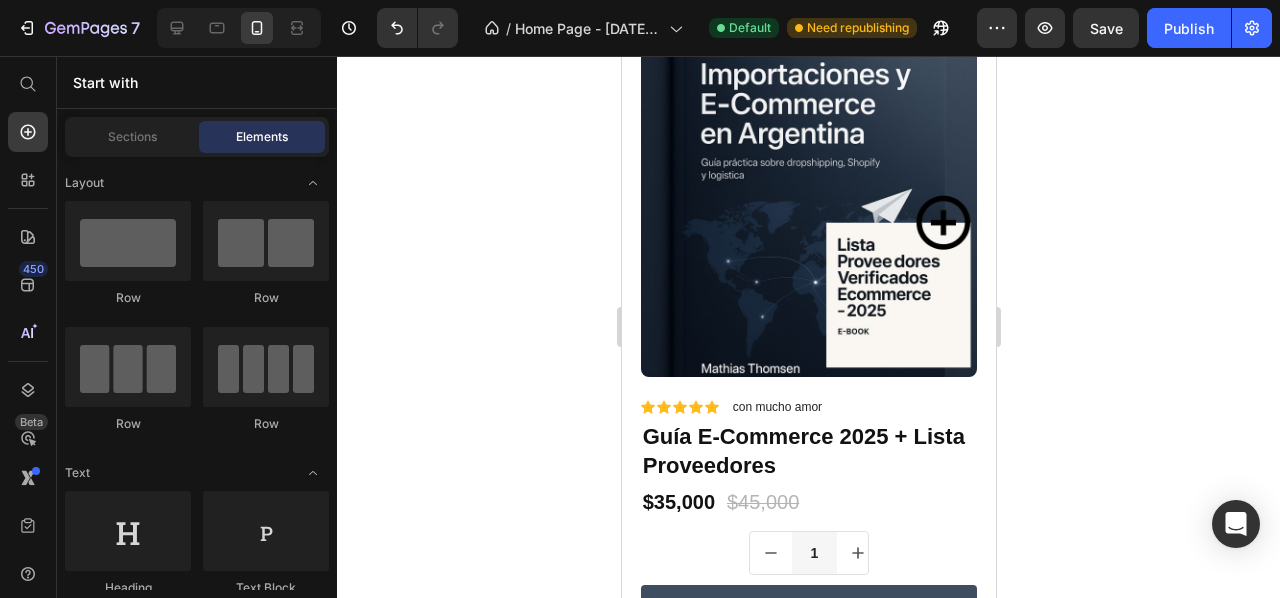 scroll, scrollTop: 24, scrollLeft: 0, axis: vertical 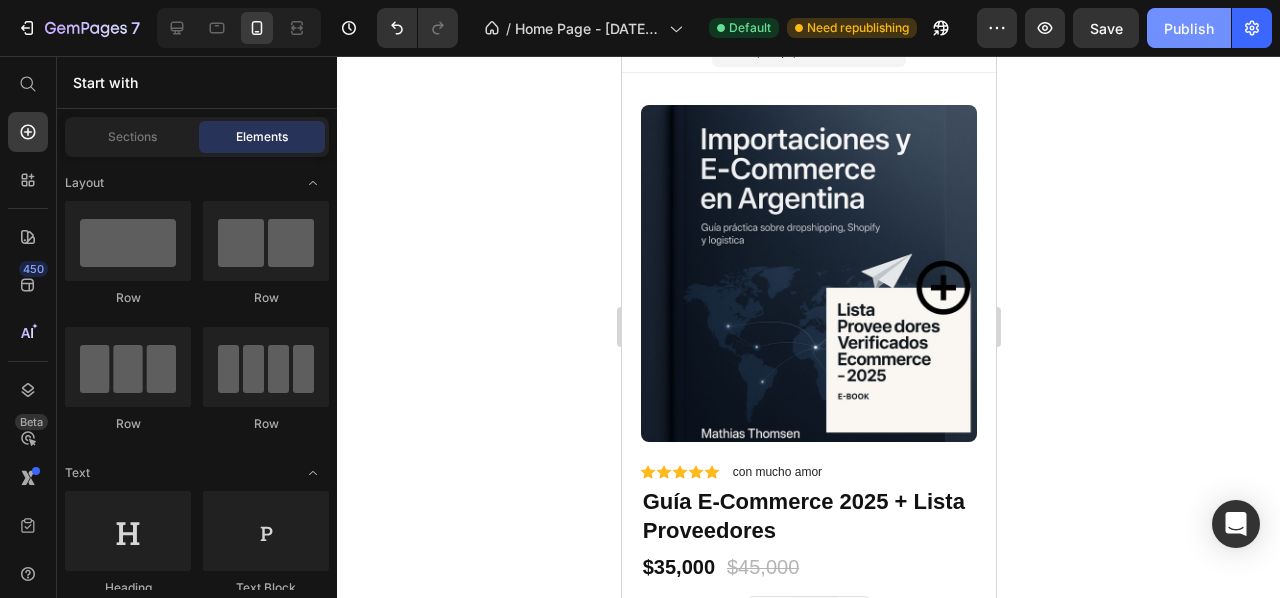 click on "Publish" at bounding box center (1189, 28) 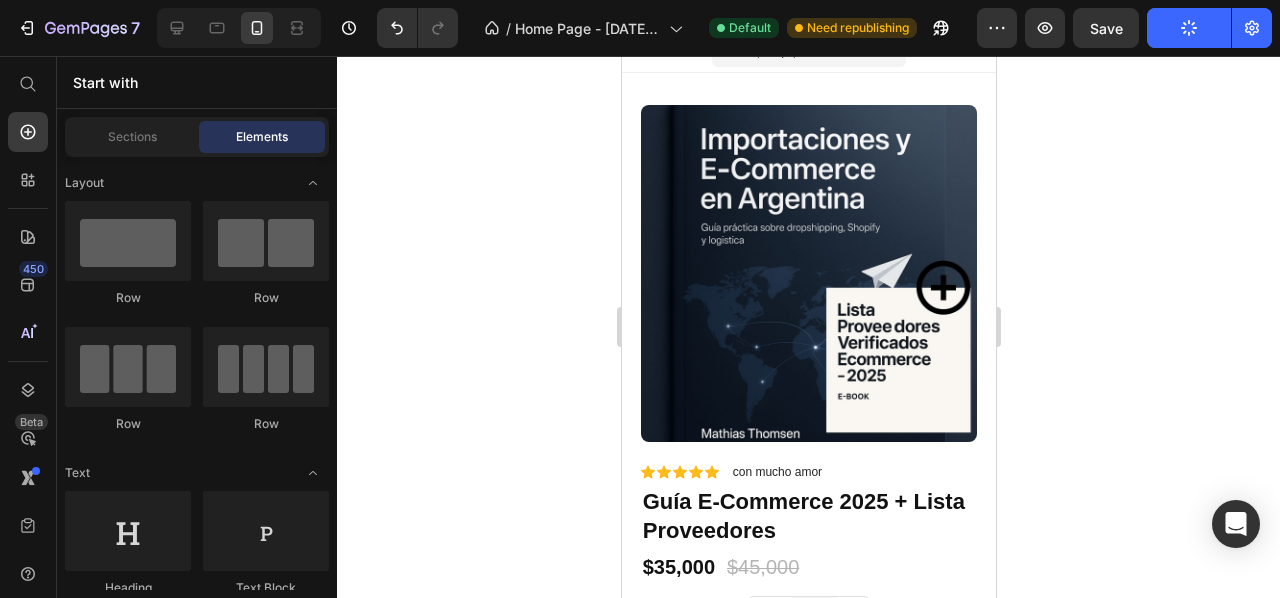 scroll, scrollTop: 0, scrollLeft: 0, axis: both 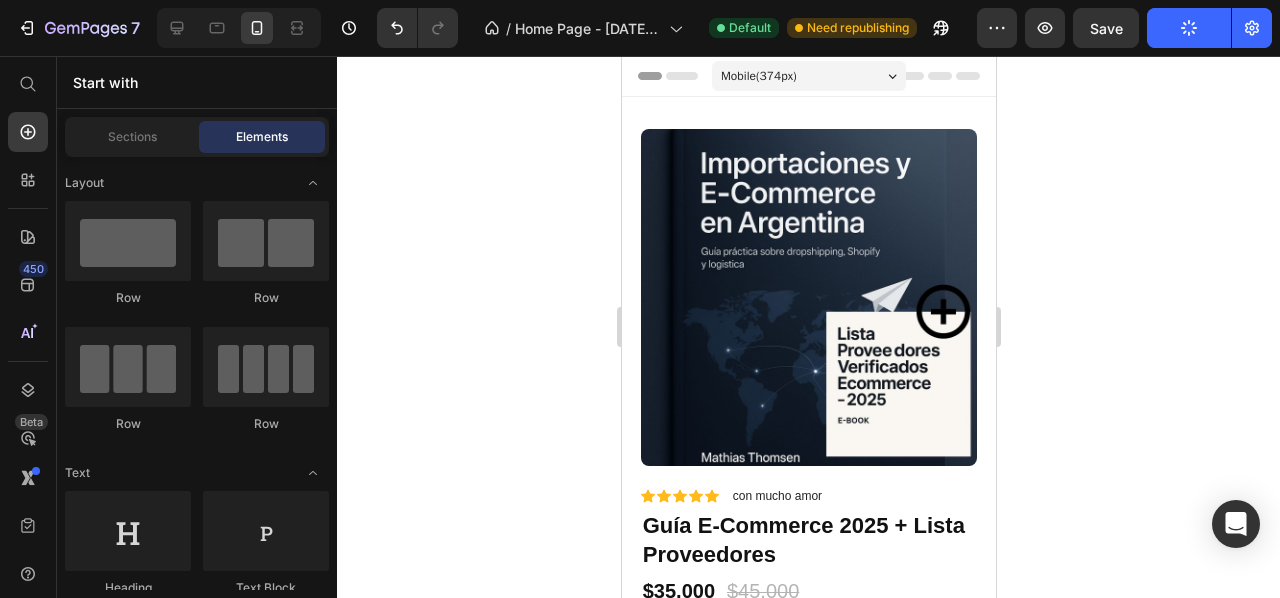 click on "Mobile  ( 374 px)" at bounding box center [808, 76] 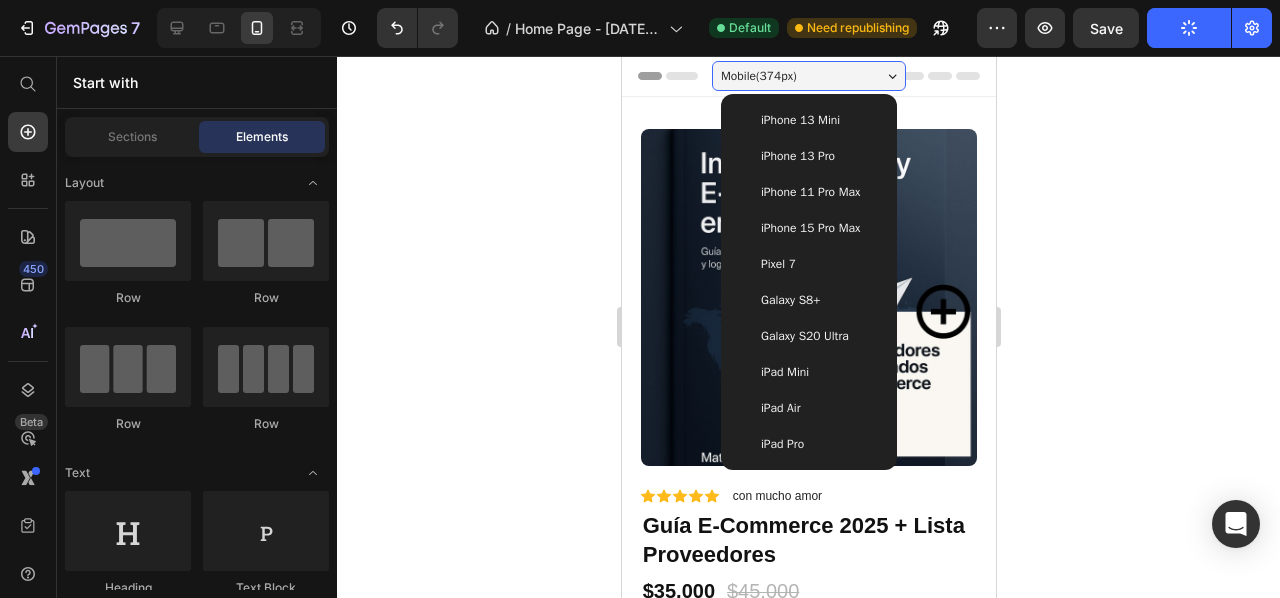 click on "iPhone 13 Pro" at bounding box center [808, 156] 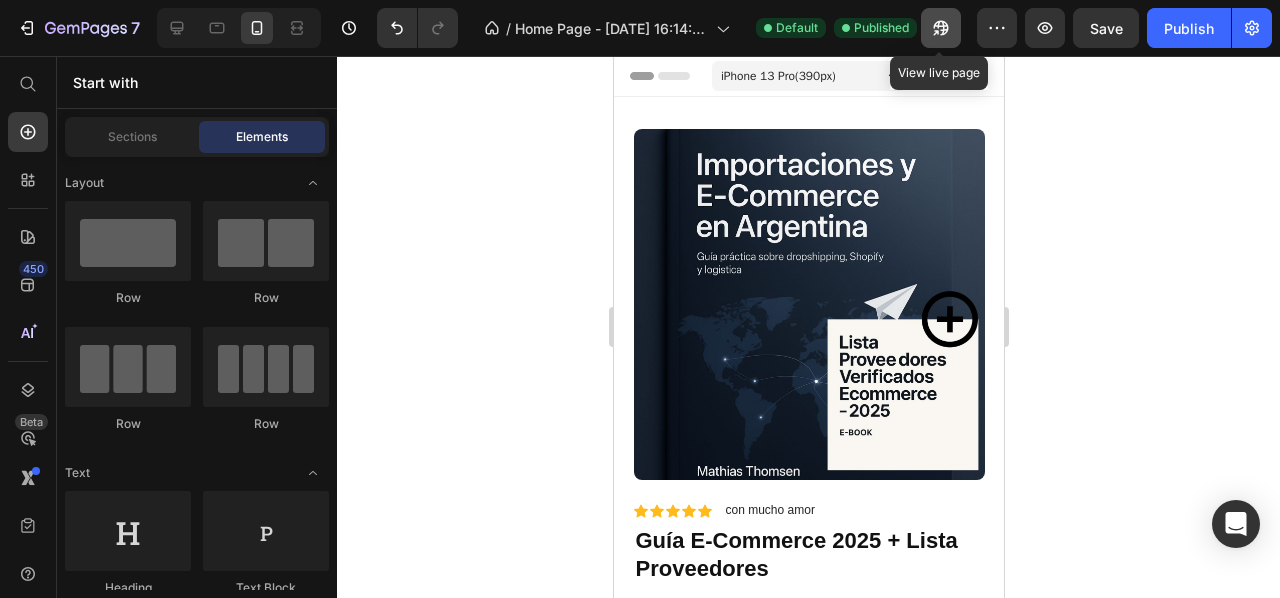 click 